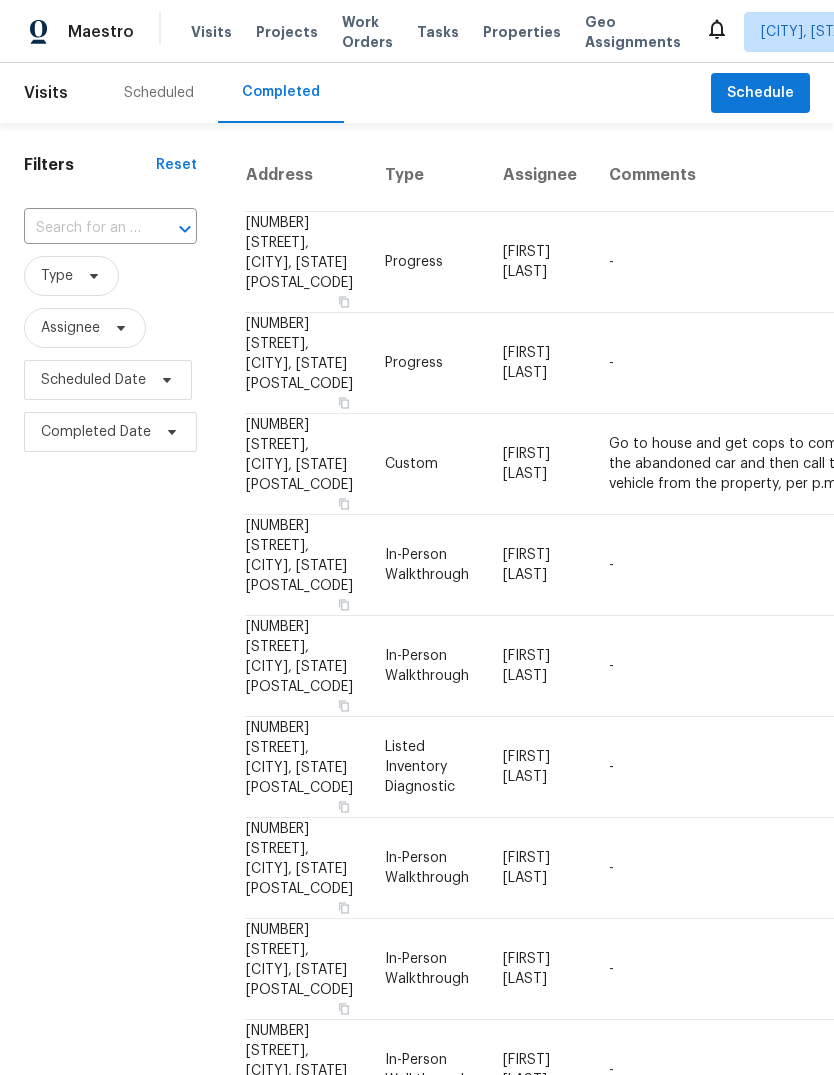 scroll, scrollTop: 0, scrollLeft: 0, axis: both 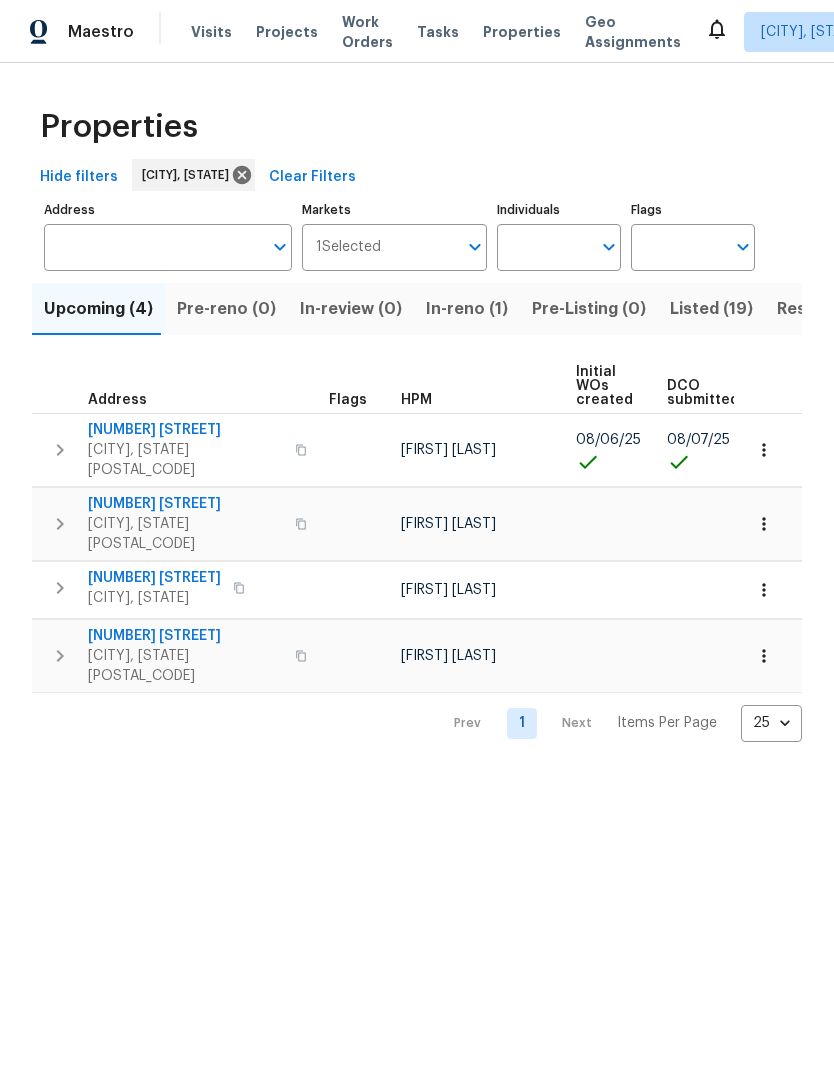 click on "In-reno (1)" at bounding box center (467, 309) 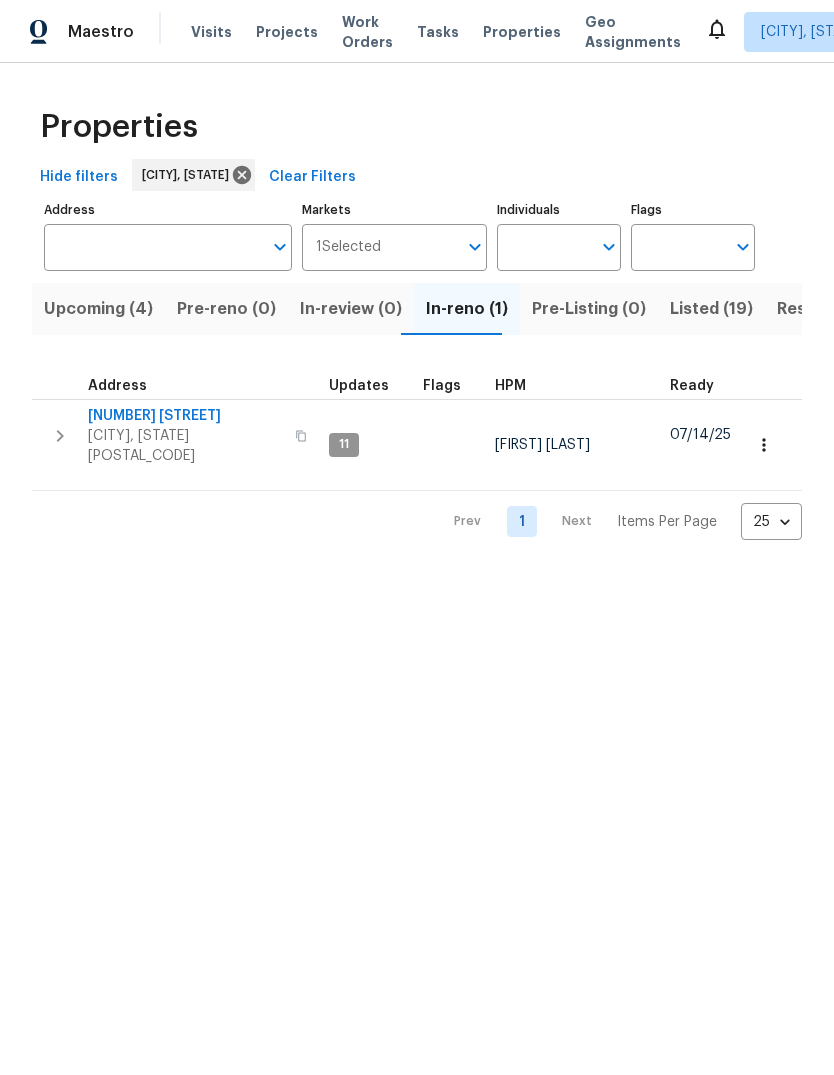 click on "Listed (19)" at bounding box center [711, 309] 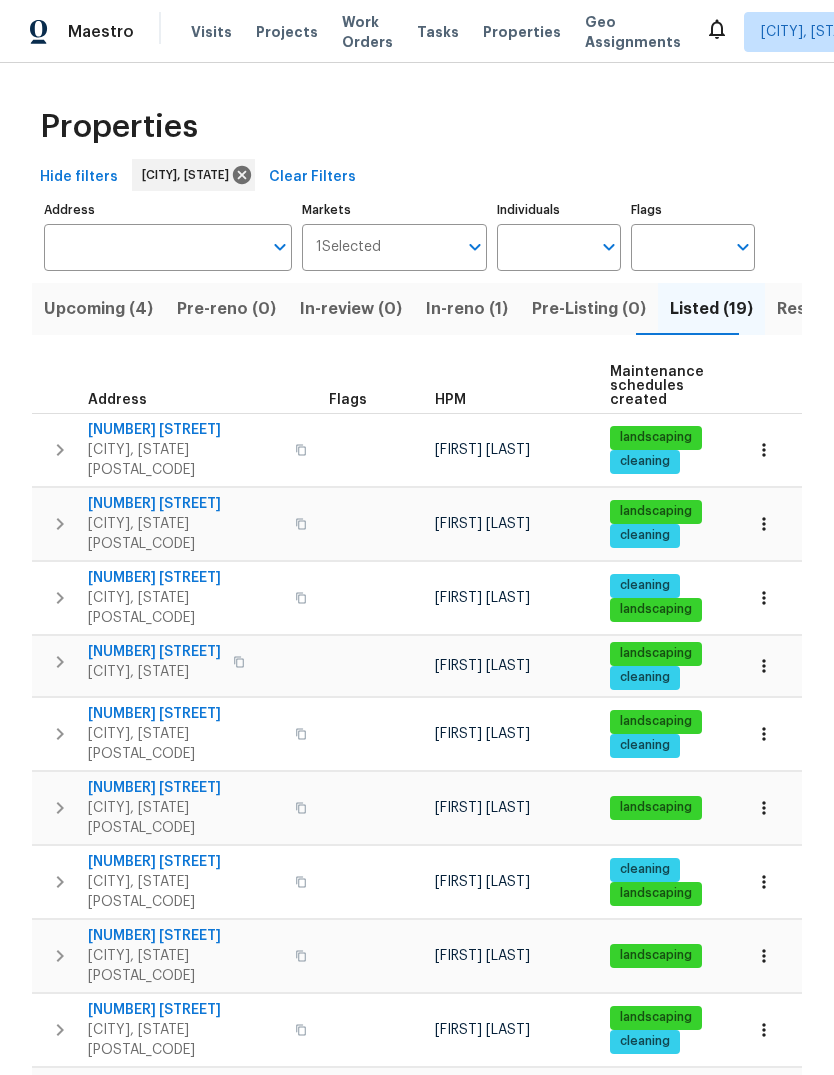 scroll, scrollTop: 16, scrollLeft: 0, axis: vertical 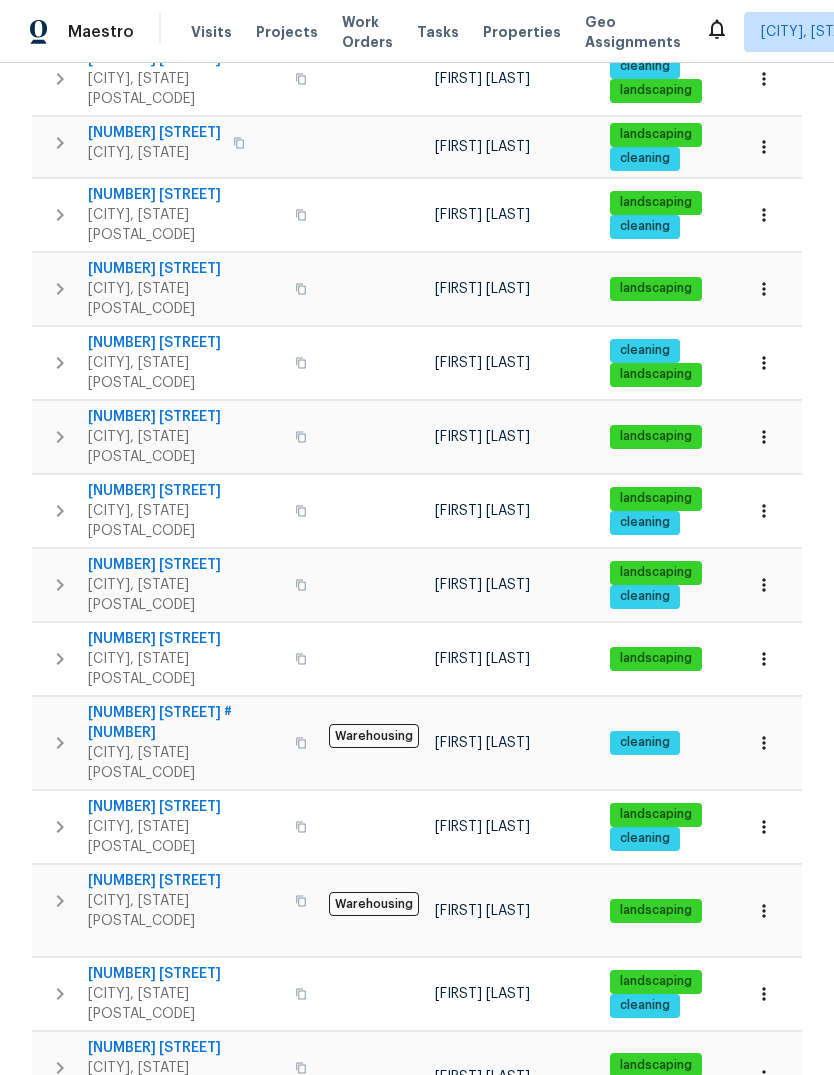 click on "Work Orders" at bounding box center [367, 32] 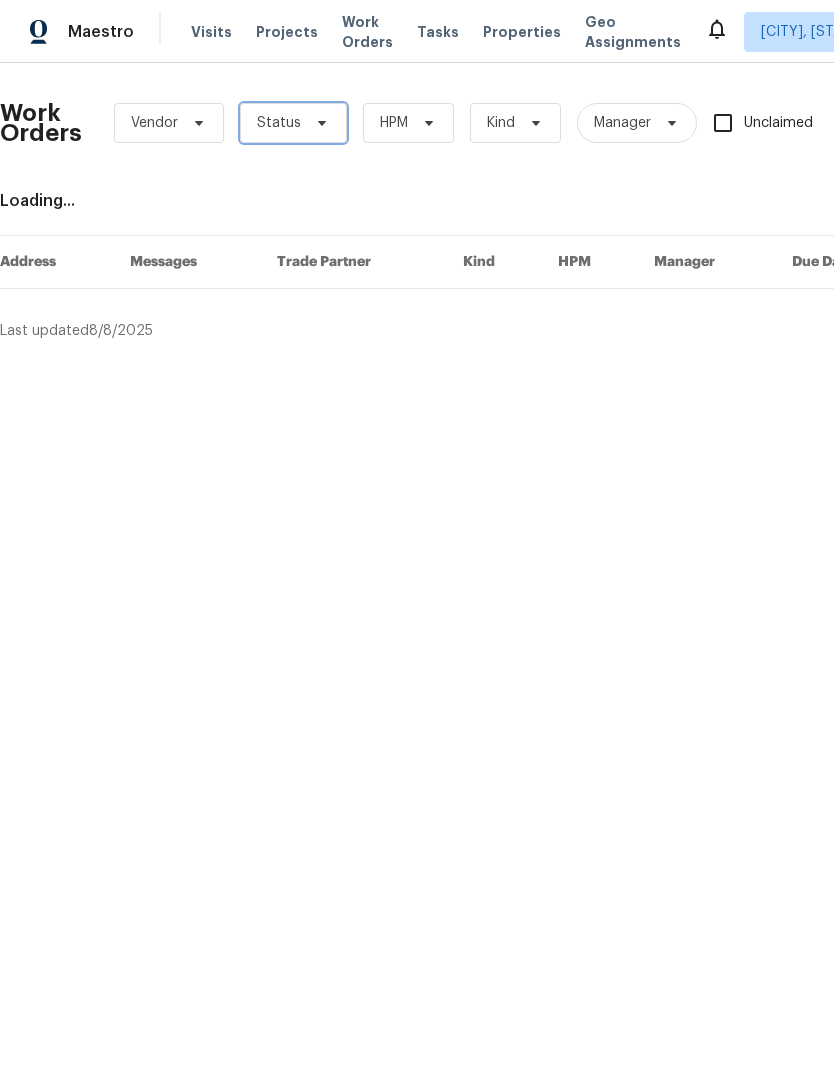 click 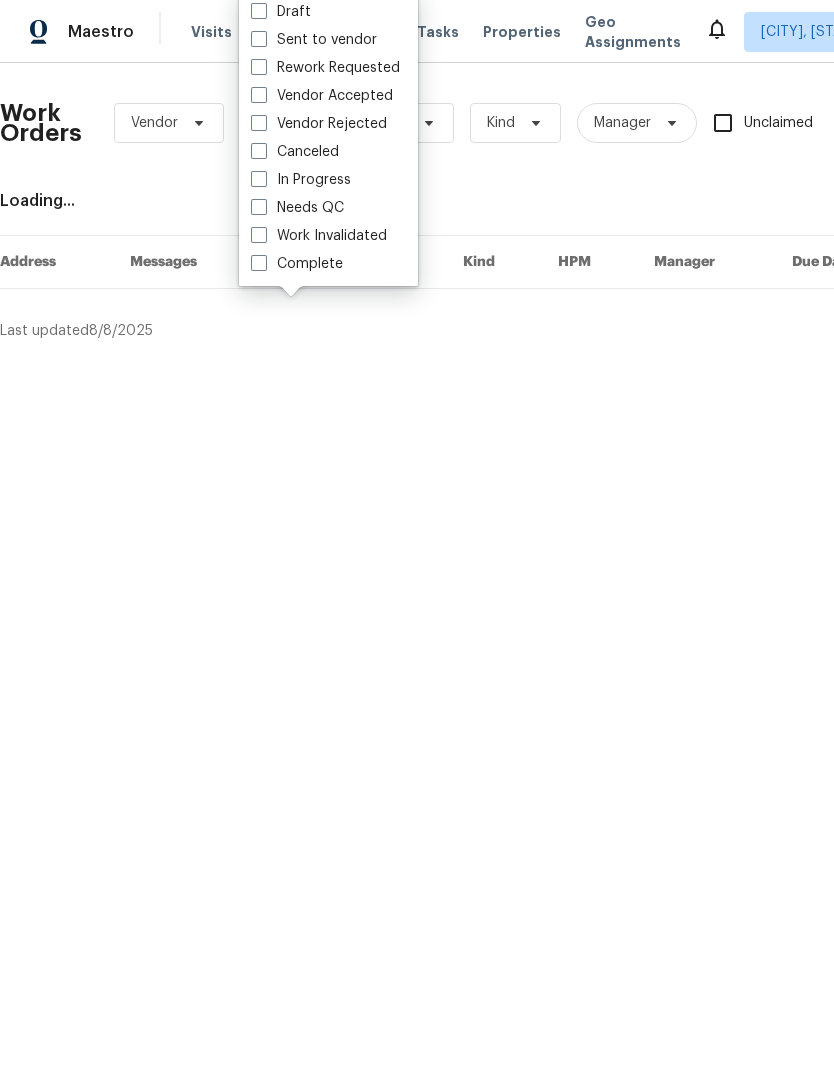 click on "Needs QC" at bounding box center (297, 208) 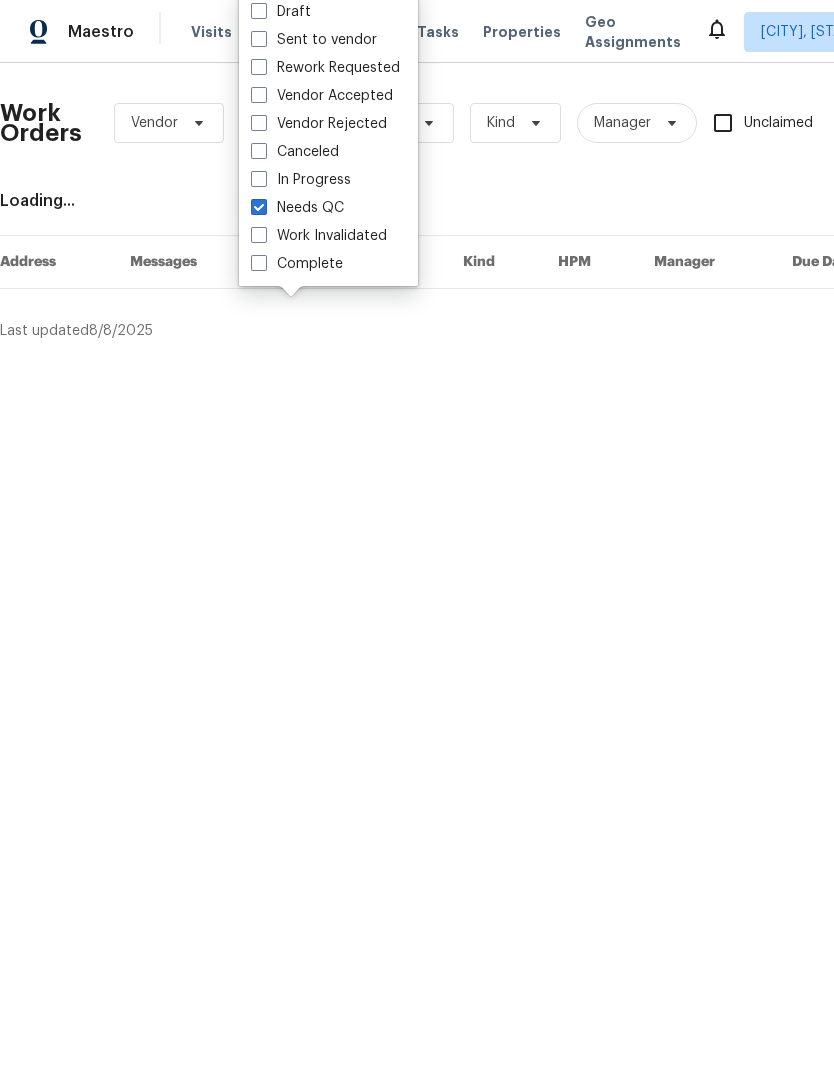 checkbox on "true" 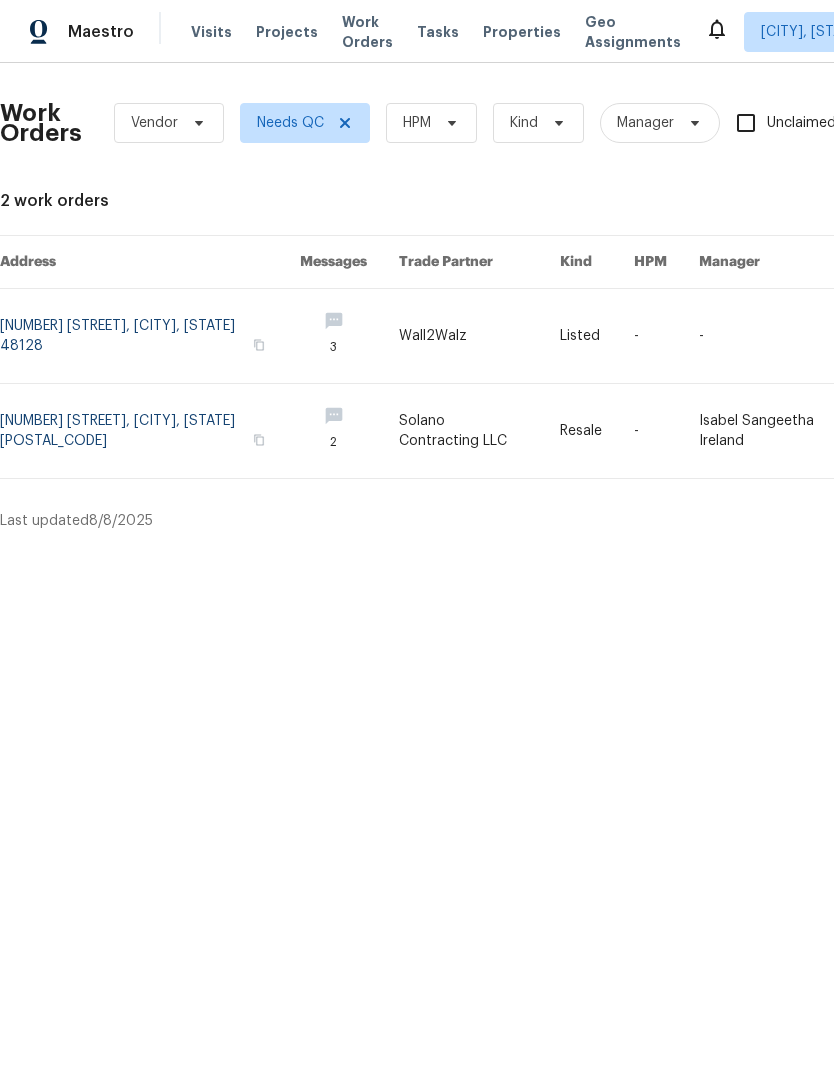 scroll, scrollTop: 0, scrollLeft: 0, axis: both 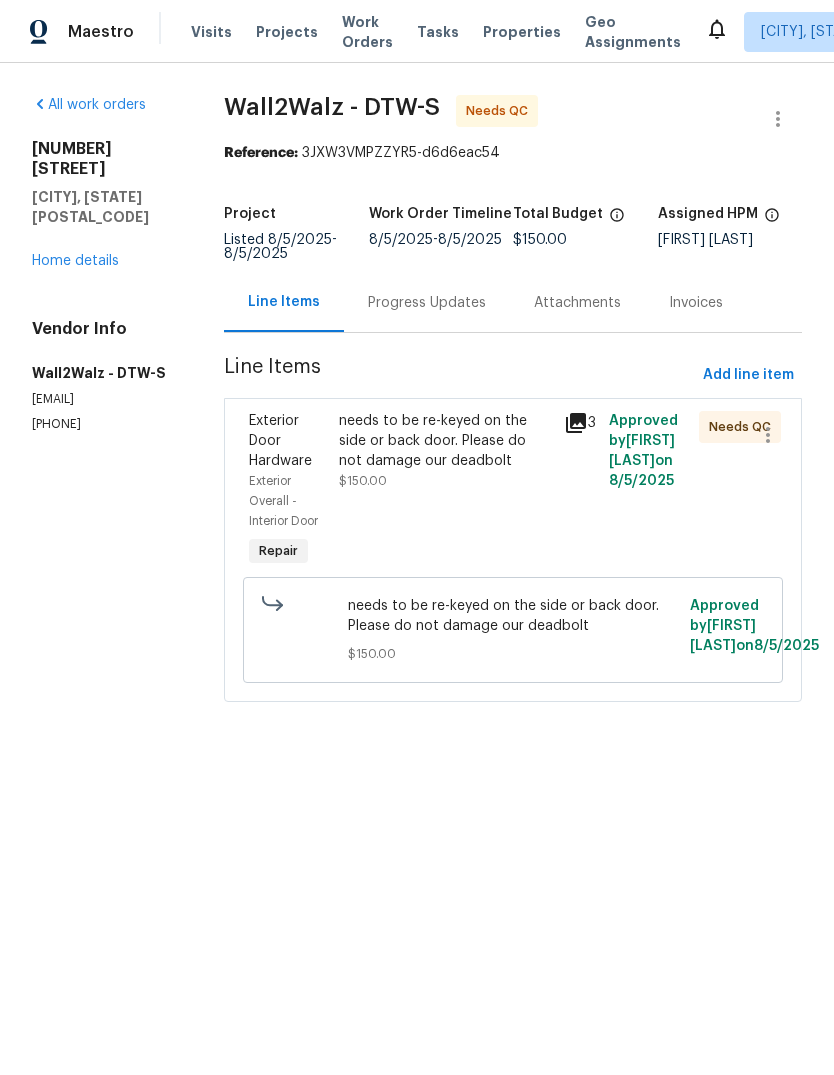 click on "needs to be re-keyed on the side or back door. Please do not damage our deadbolt [PRICE]" at bounding box center [445, 451] 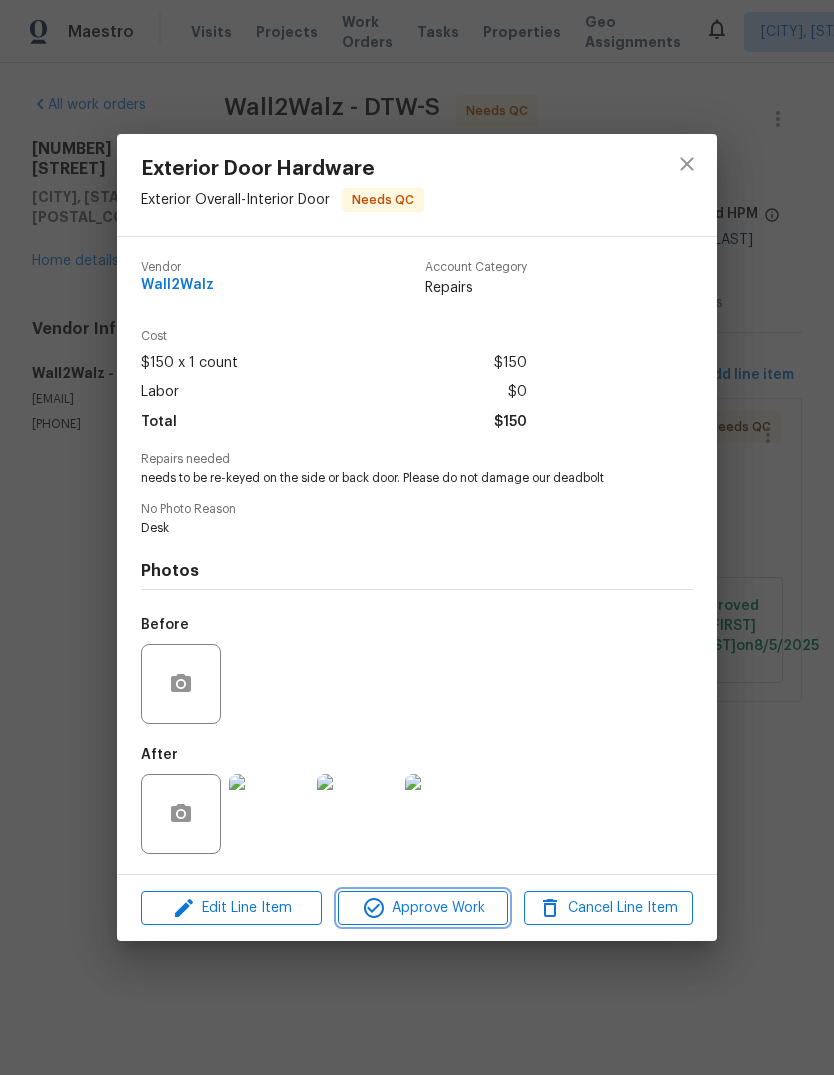 click on "Approve Work" at bounding box center (422, 908) 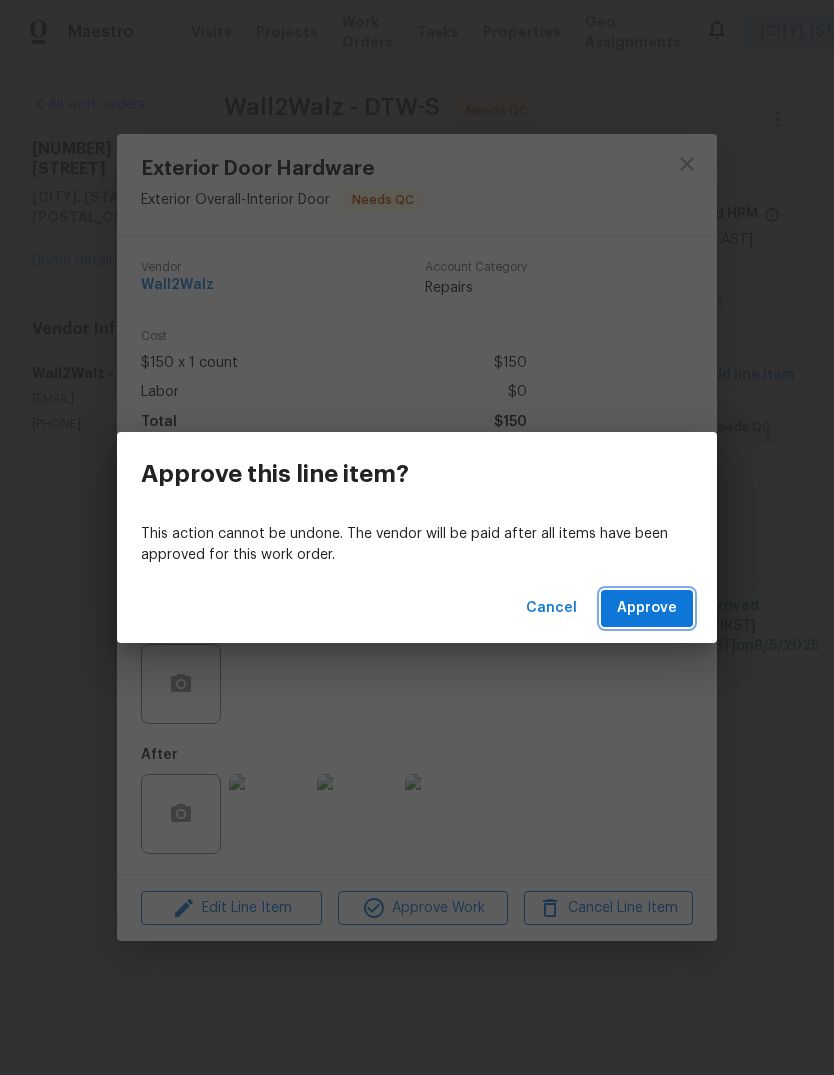 click on "Approve" at bounding box center [647, 608] 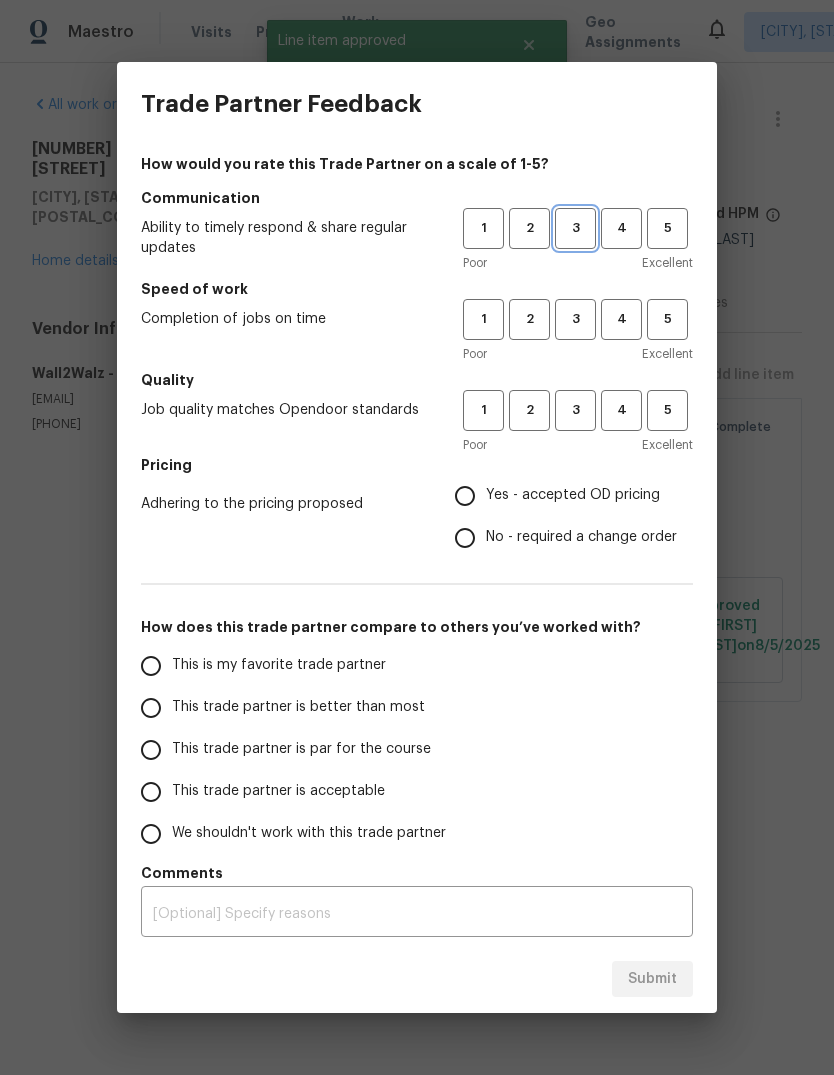 click on "3" at bounding box center [575, 228] 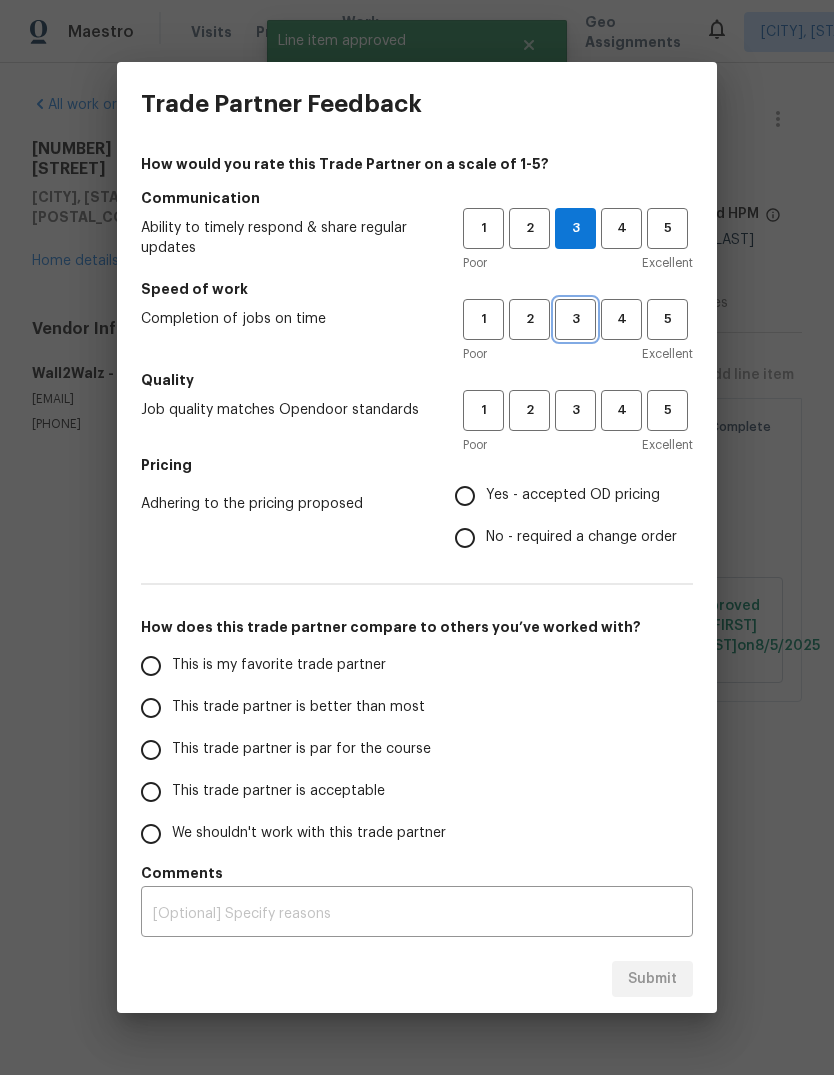 click on "3" at bounding box center (575, 319) 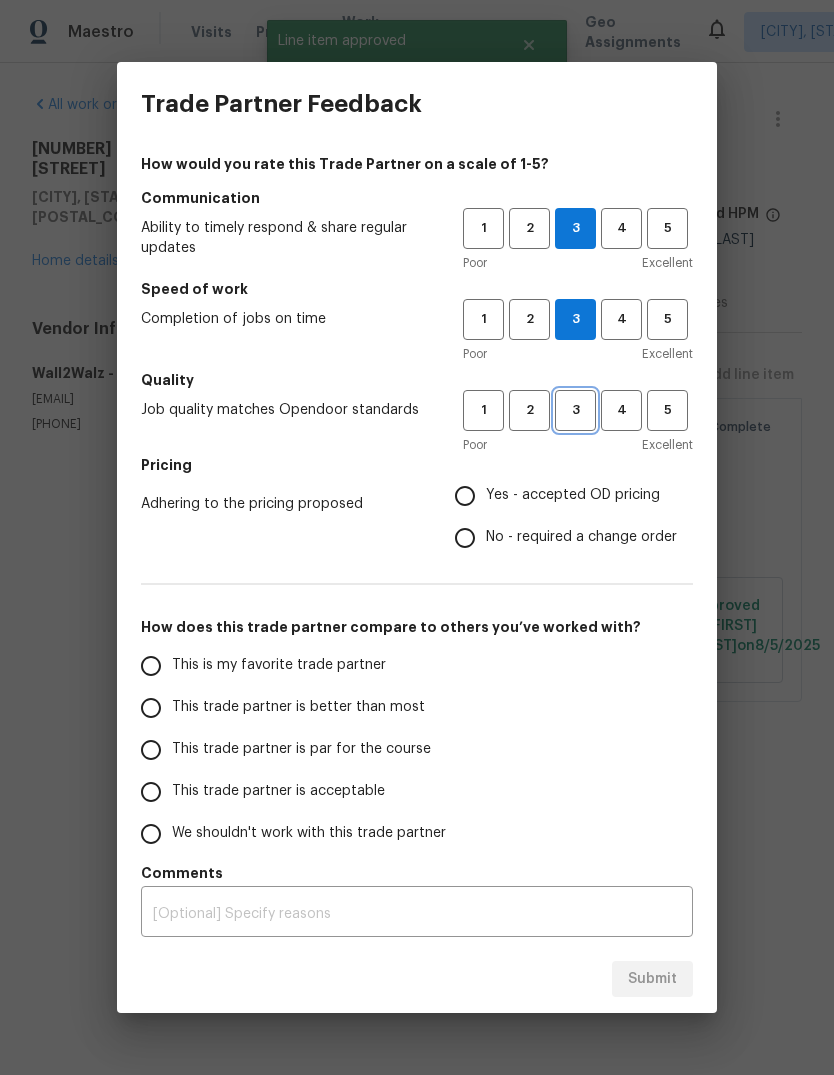 click on "3" at bounding box center [575, 410] 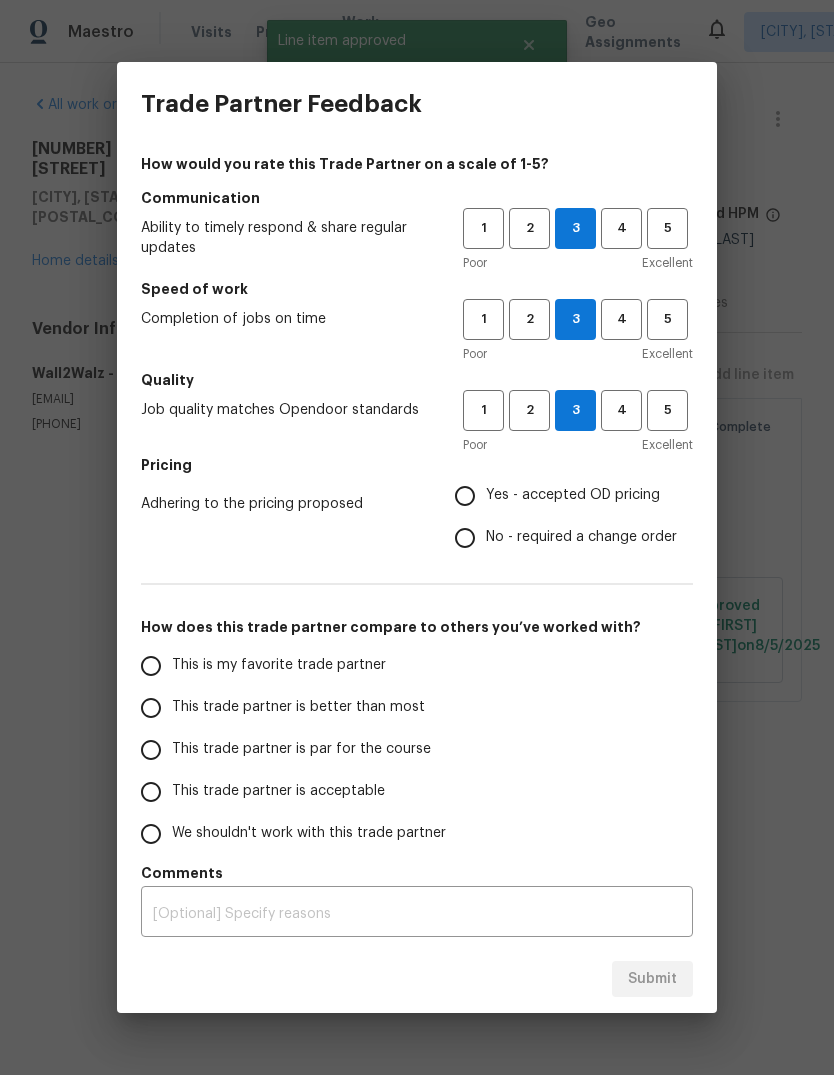 click on "Yes - accepted OD pricing" at bounding box center [573, 495] 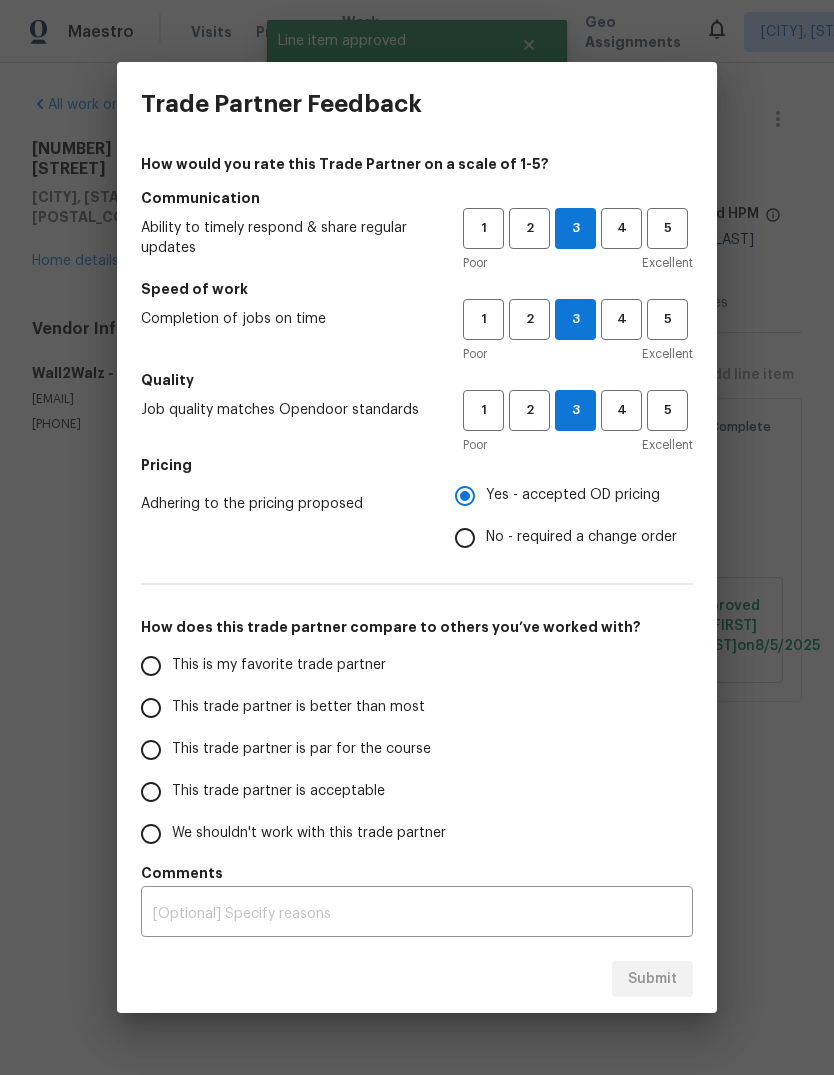click on "This trade partner is par for the course" at bounding box center (301, 749) 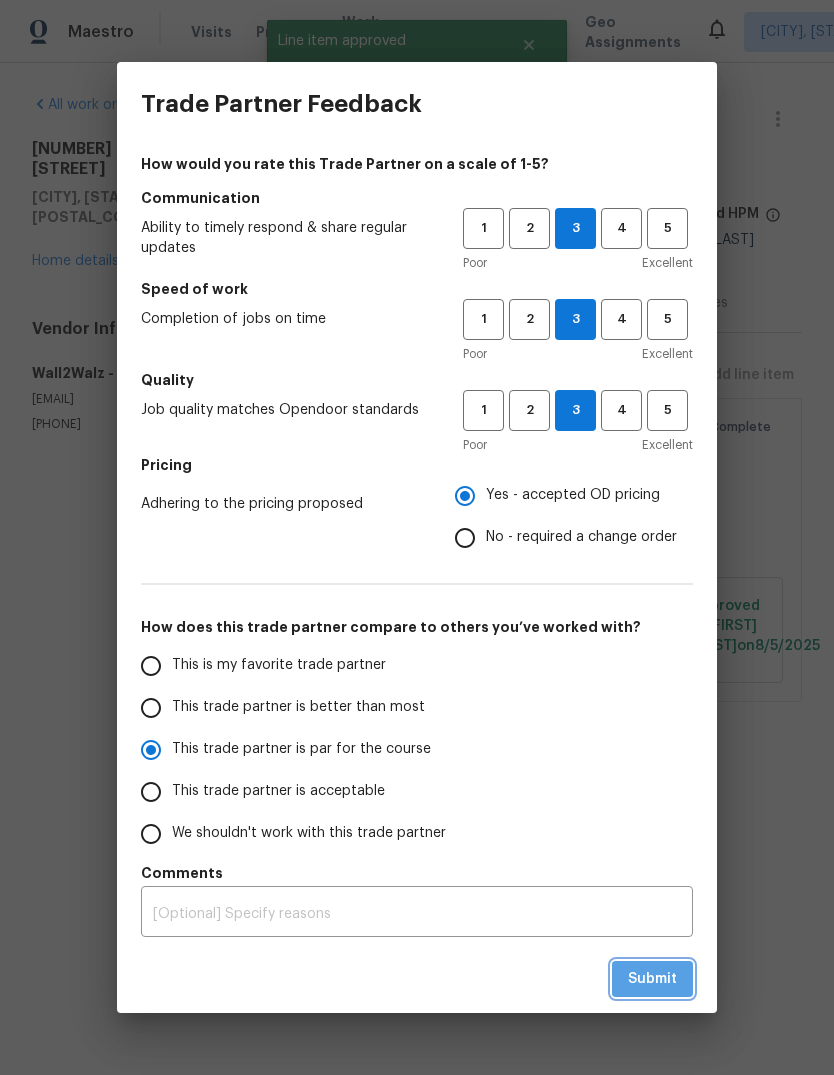 click on "Submit" at bounding box center (652, 979) 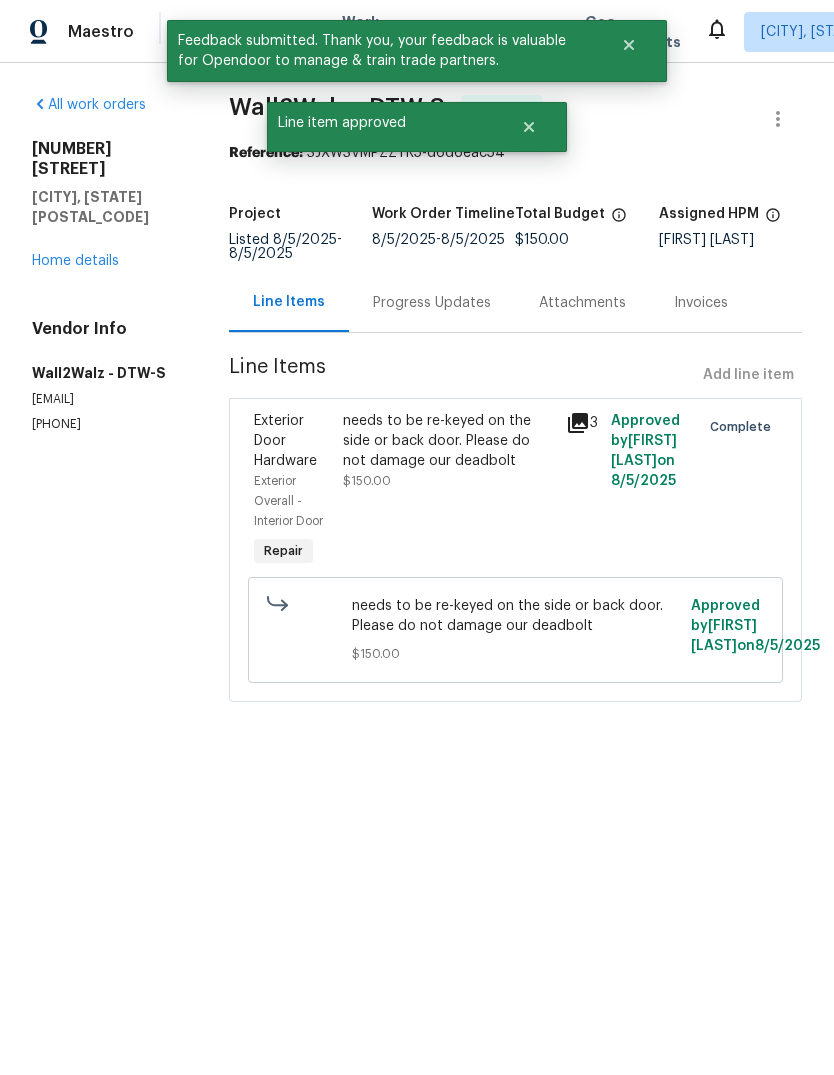 click on "All work orders" at bounding box center (89, 105) 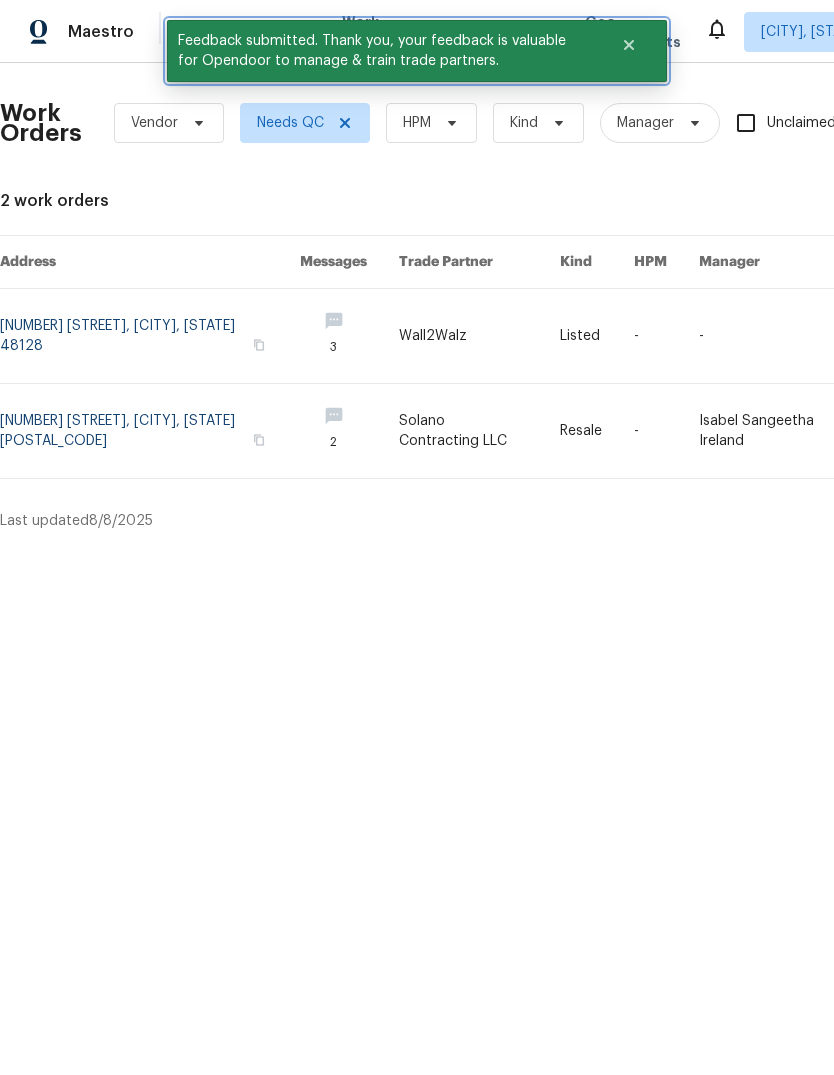 click 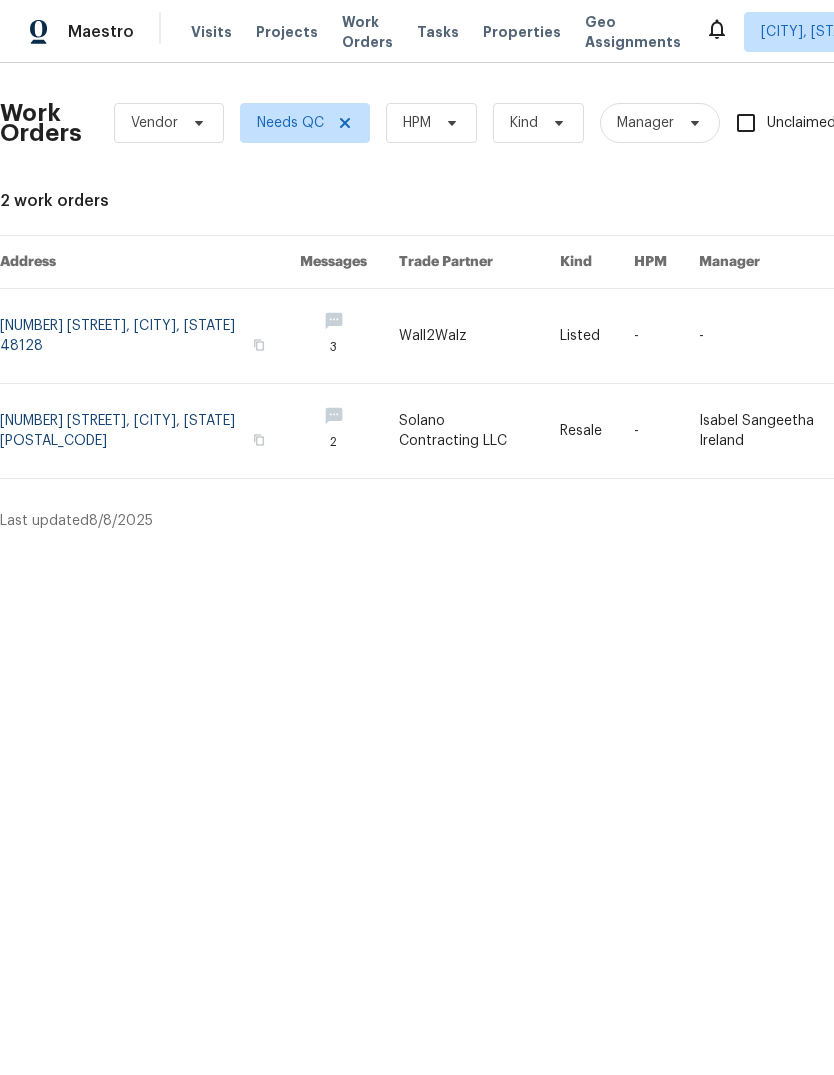 click on "Properties" at bounding box center [522, 32] 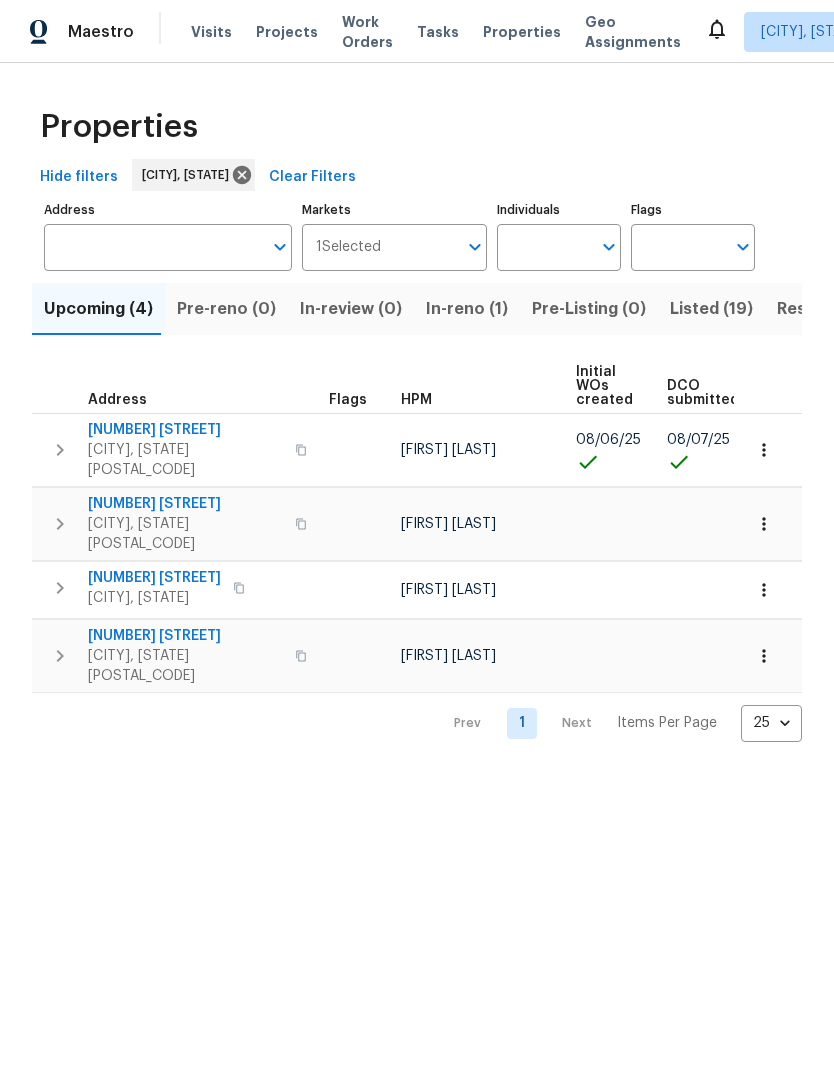 click on "Listed (19)" at bounding box center [711, 309] 